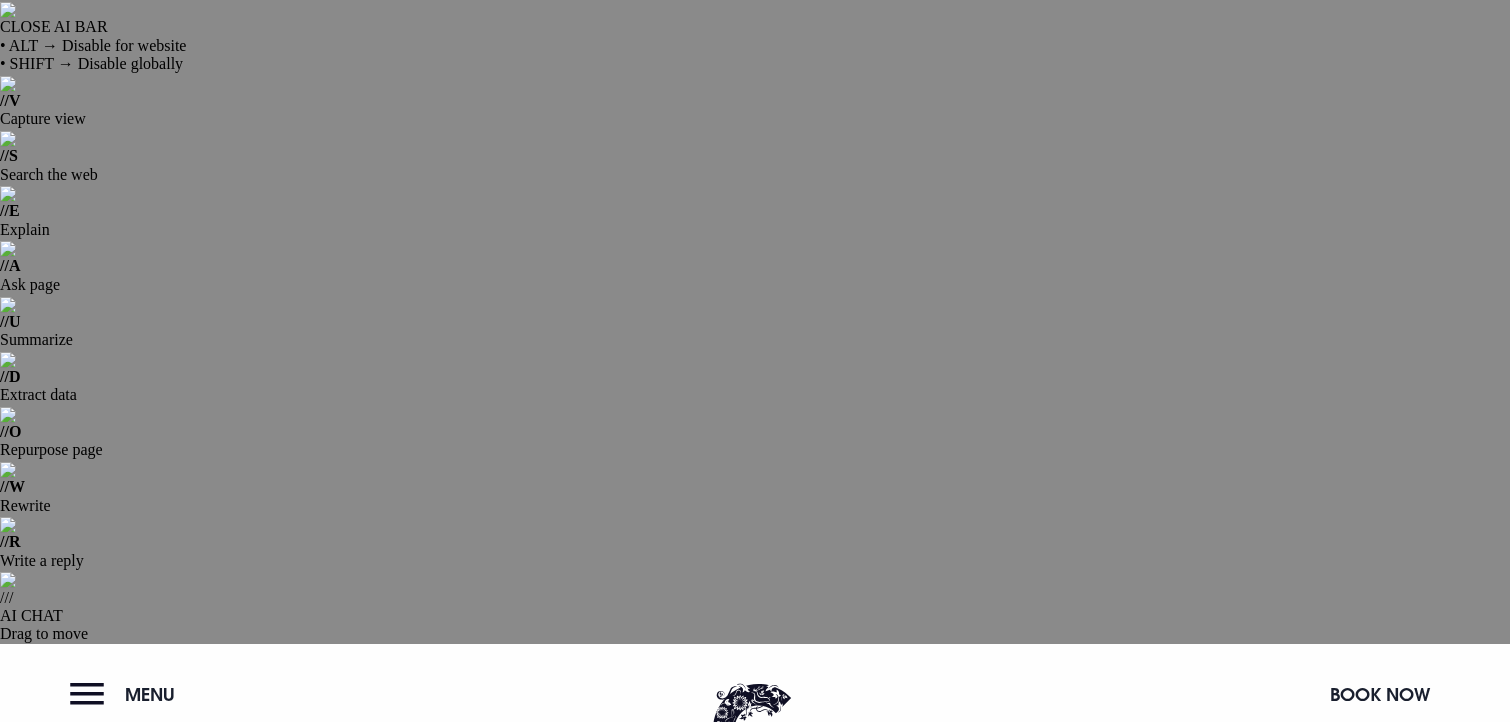 scroll, scrollTop: 0, scrollLeft: 0, axis: both 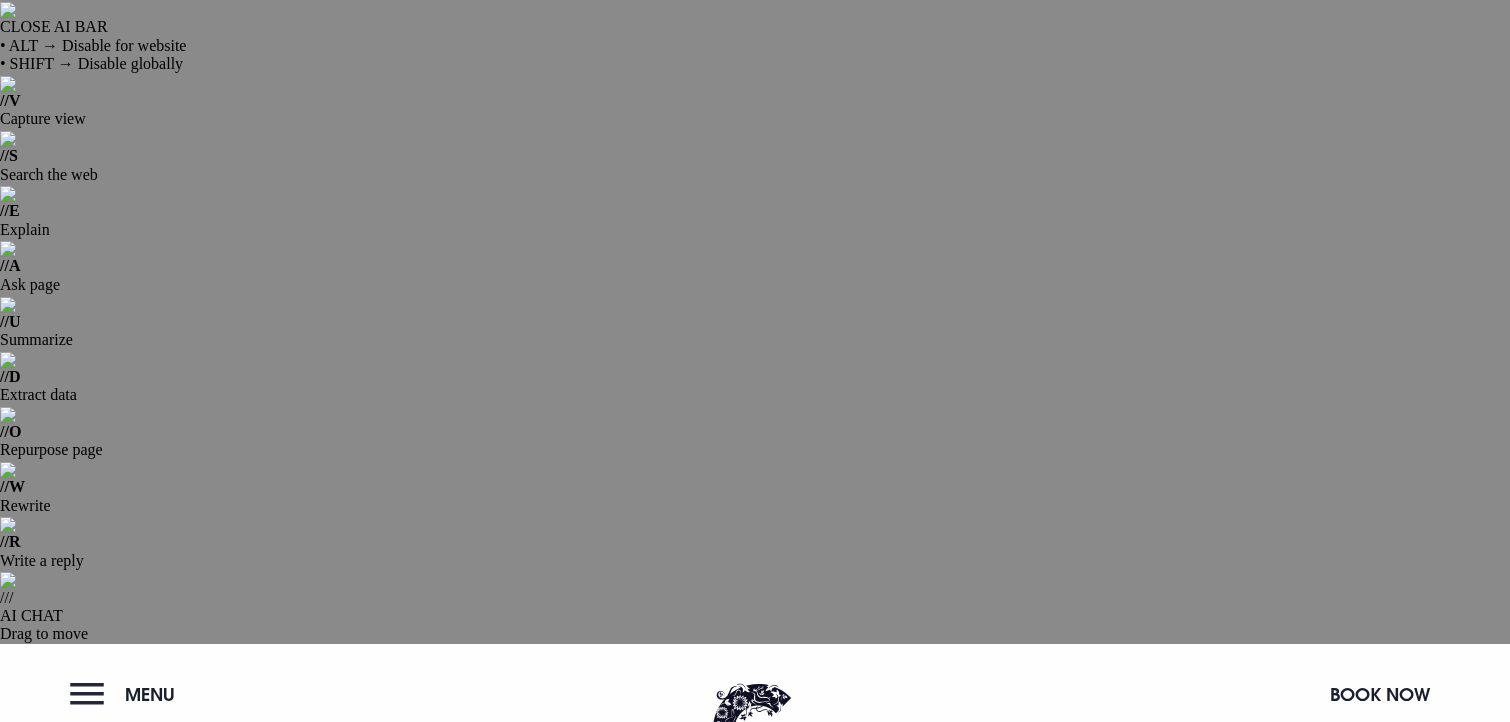 click on "Menu" at bounding box center (150, 694) 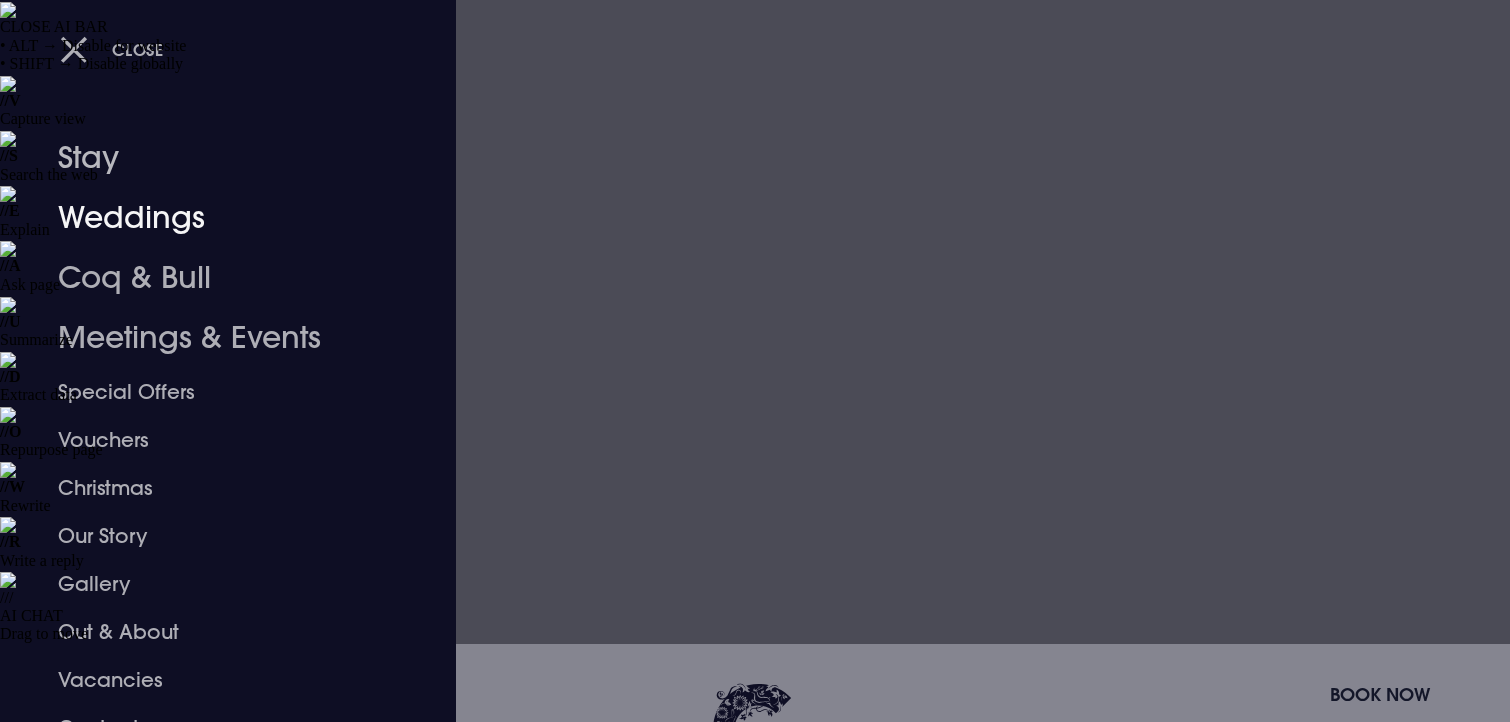click on "Stay" at bounding box center [216, 158] 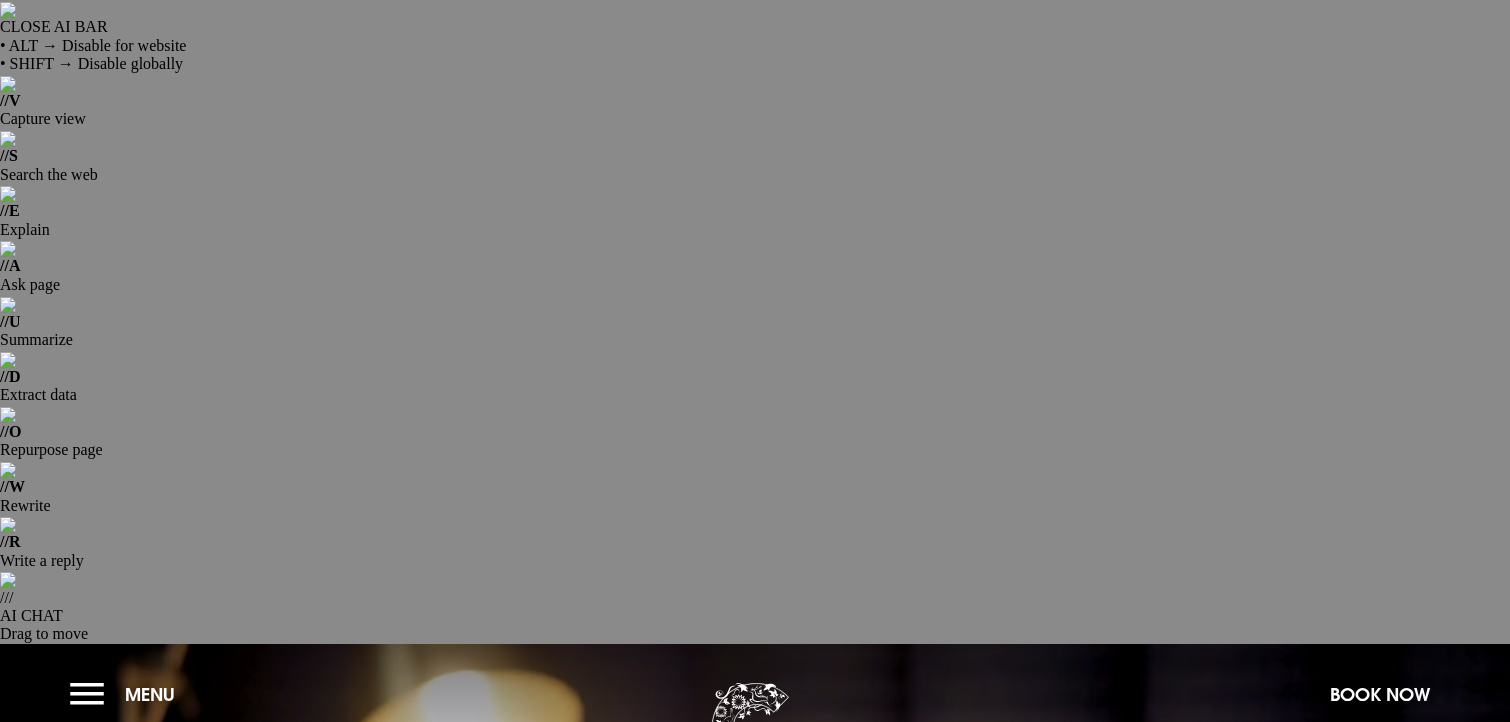 scroll, scrollTop: 0, scrollLeft: 0, axis: both 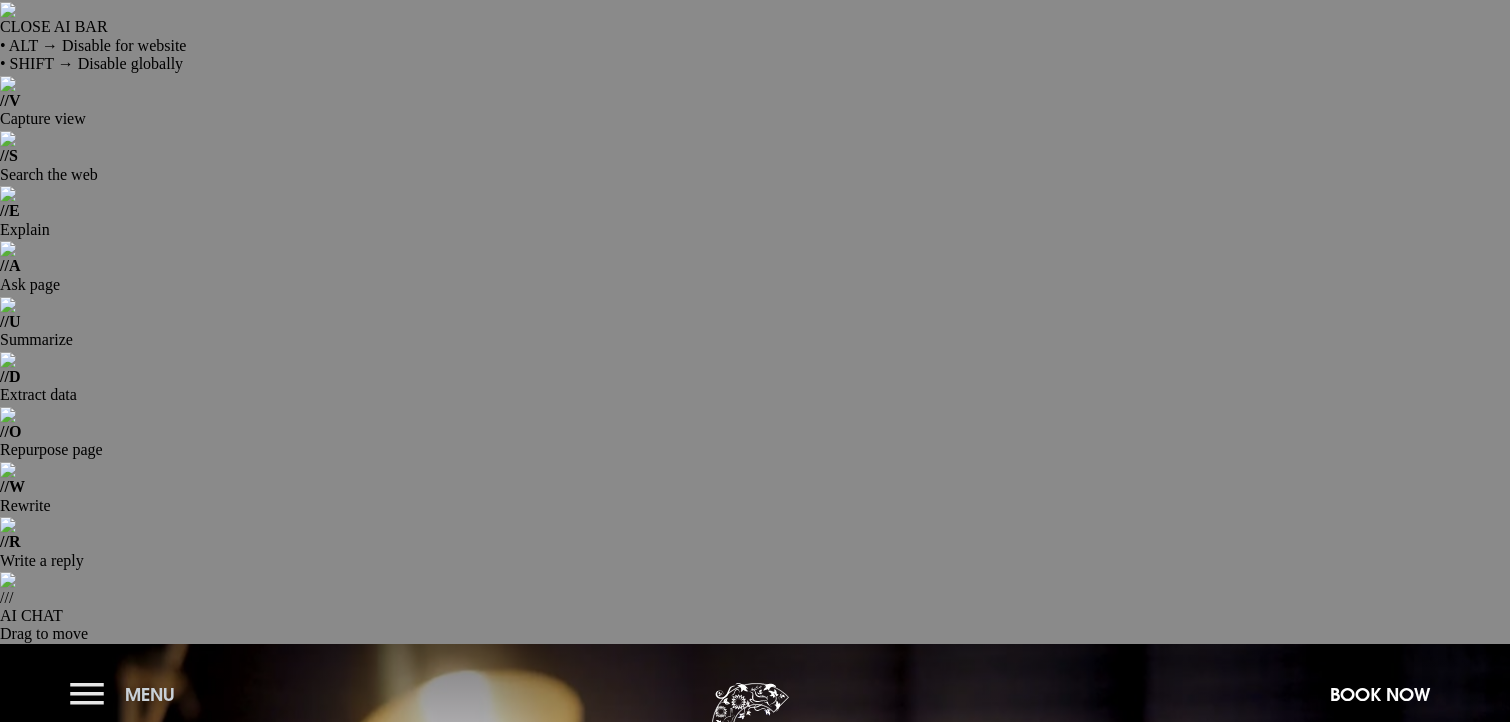 click on "Menu" at bounding box center (127, 694) 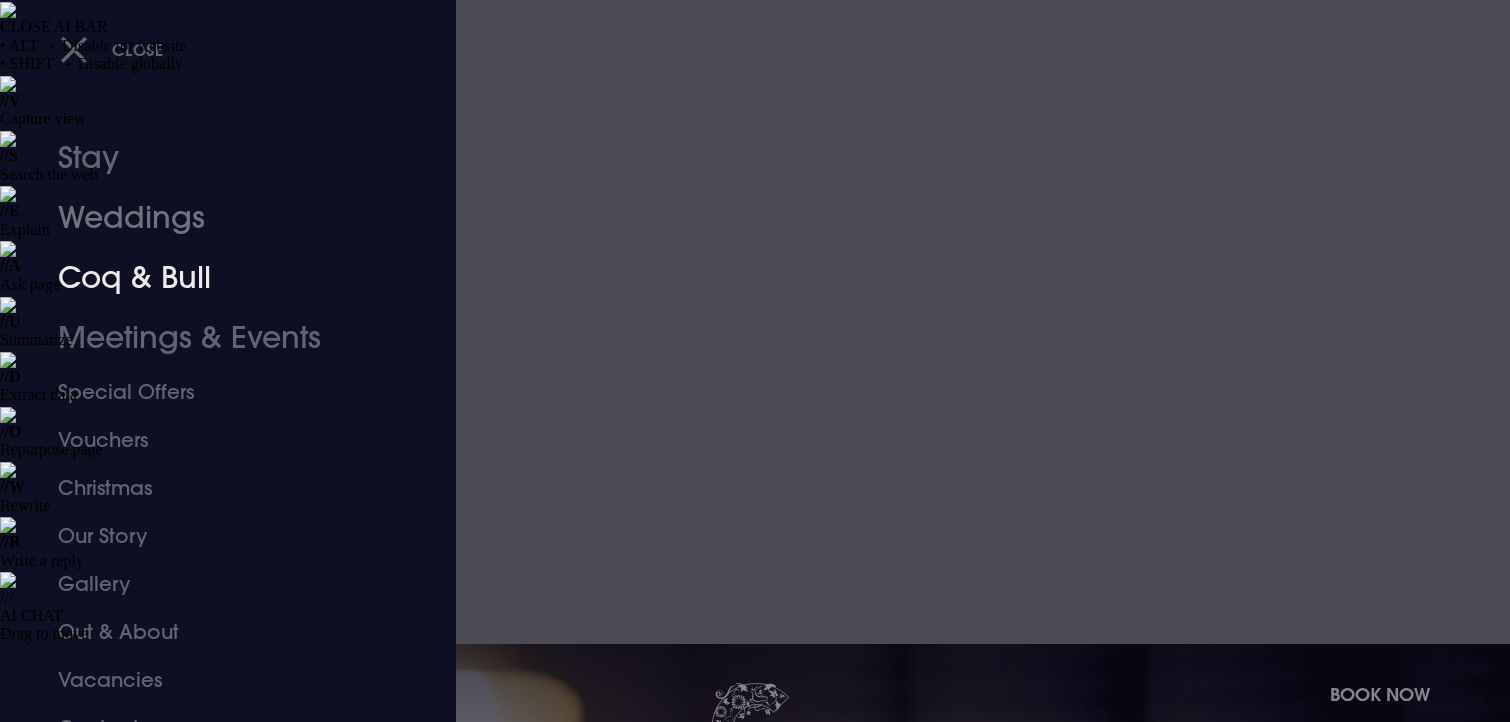 click on "Coq & Bull" at bounding box center [216, 278] 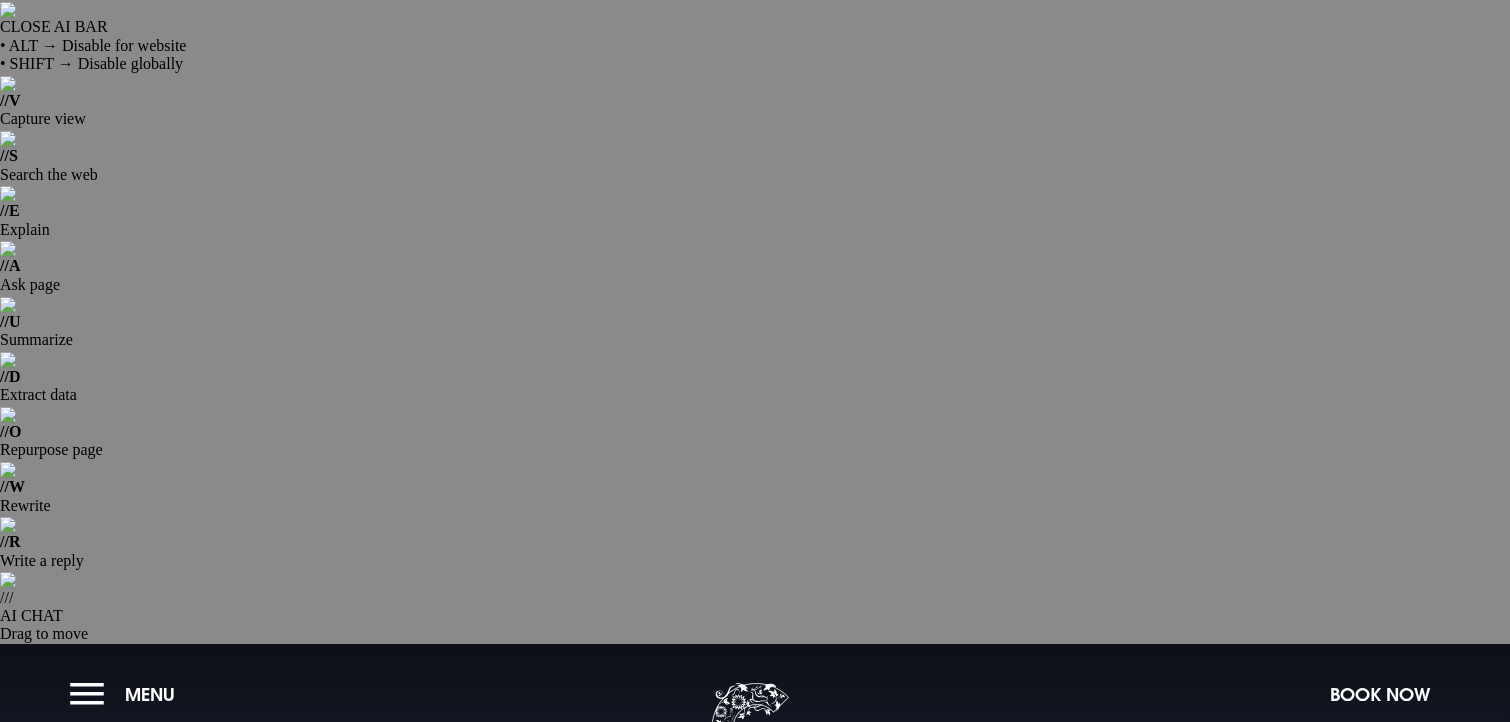 scroll, scrollTop: 0, scrollLeft: 0, axis: both 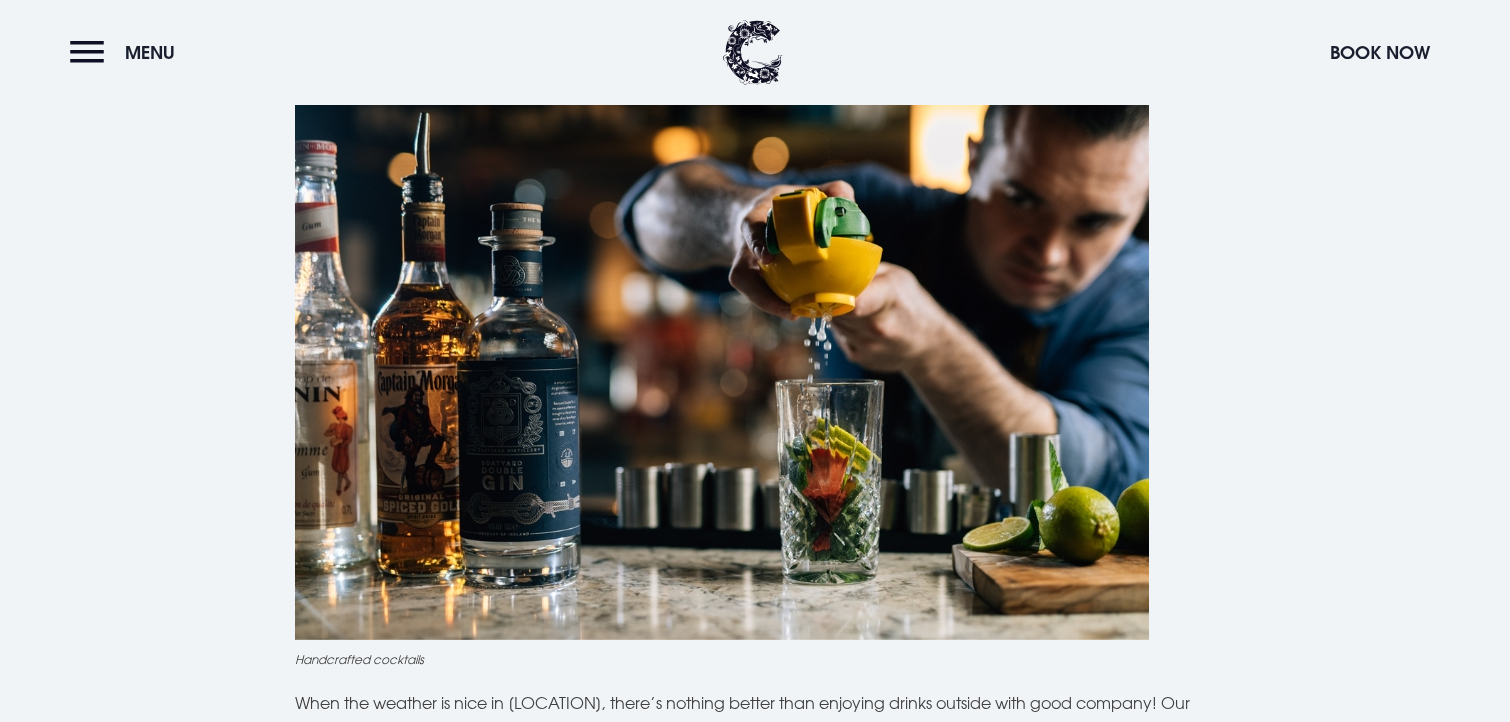 click on "https://youtube.com/shorts/J-L-pen8xgI?feature=shared" at bounding box center (755, 1157) 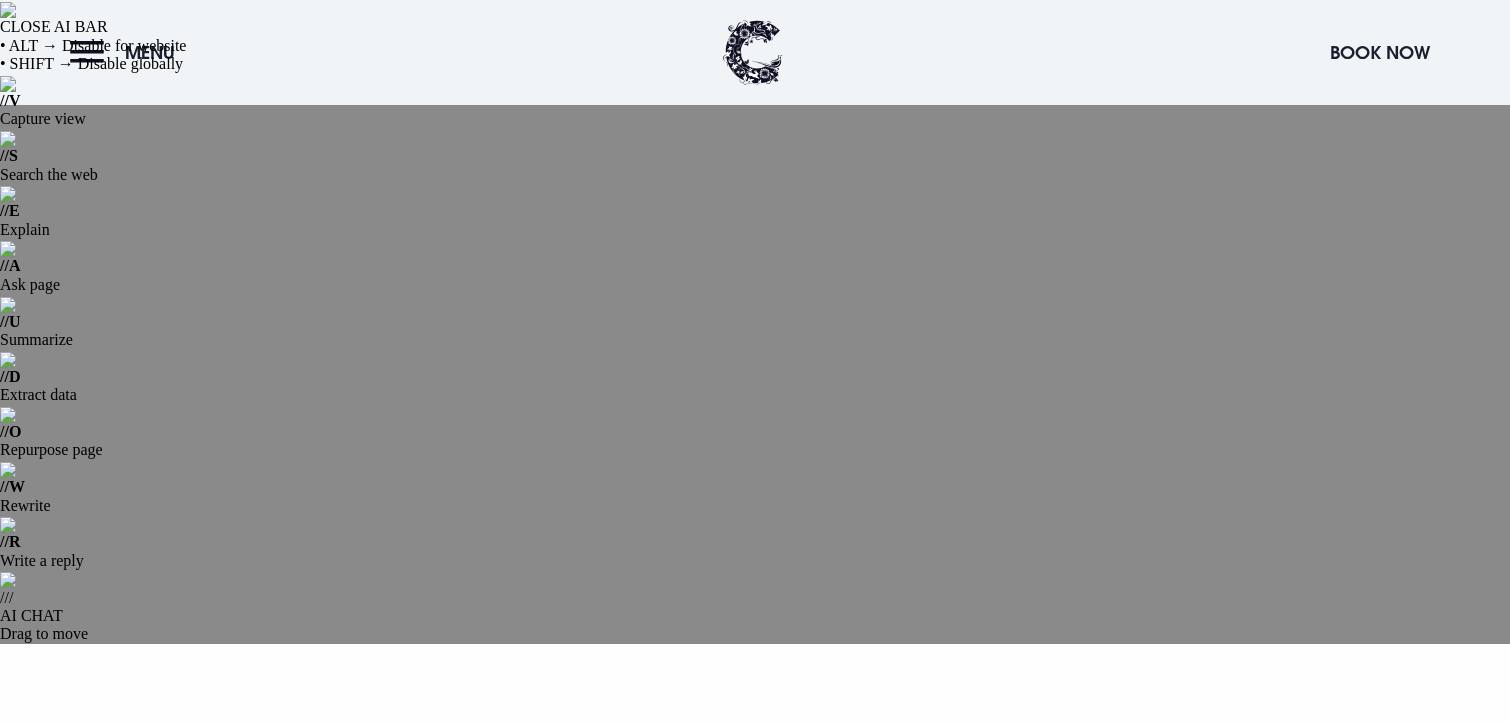 scroll, scrollTop: 2022, scrollLeft: 0, axis: vertical 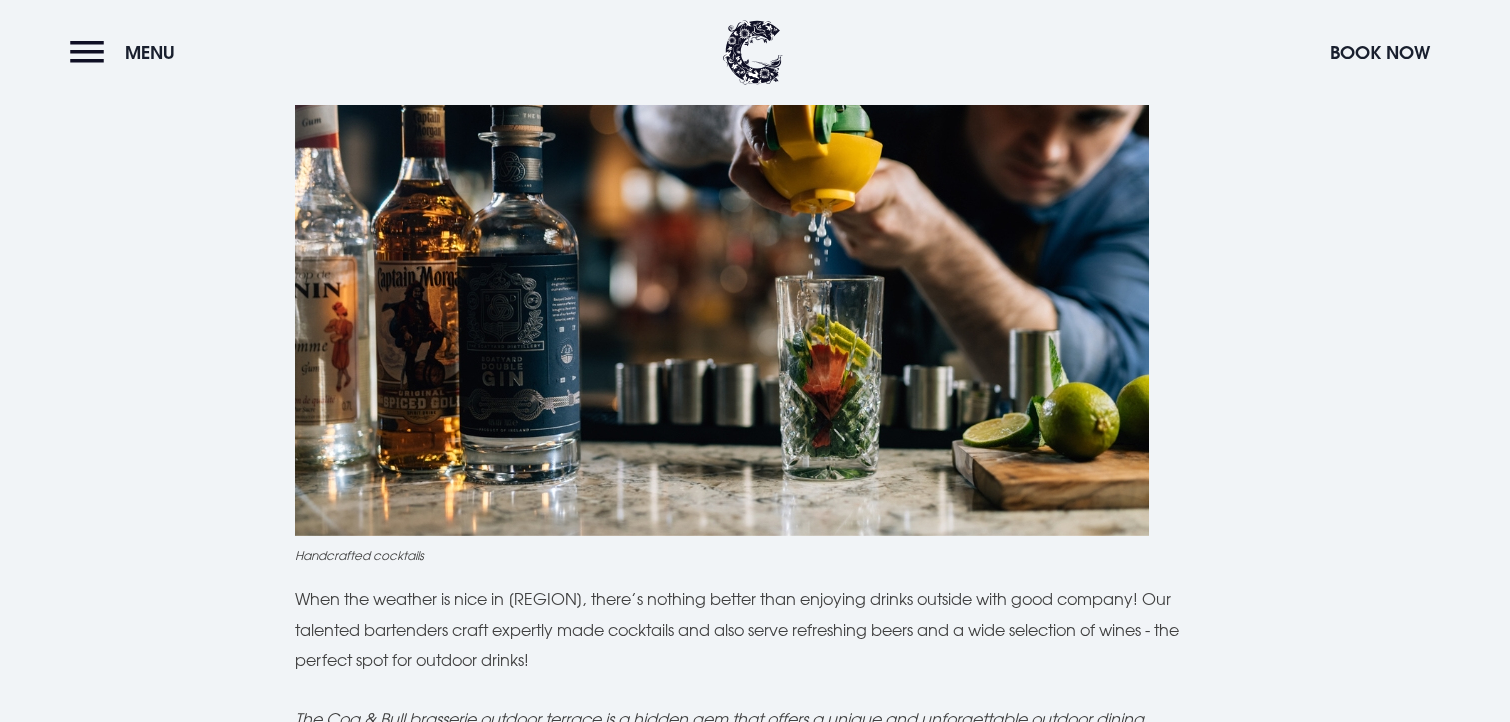 click on "Looking for a unique outdoor dining experience to dine alfresco in Northern Ireland? The Coq & Bull’s outdoor terrace is a hidden gem!   Here are 5 reasons to dine alfresco on Coq & Bull's outdoor terrace:   1. Scenic grounds and garden views   Garden views from the outdoor terrace Our outdoor terrace is surrounded by beautifully landscaped gardens making it a scenic spot to enjoy your meal outdoors. There’s no better way to appreciate nature than by indulging in a delicious meal al-fresco!   2. Outdoor heated terrace   The outdoor terrace at night It's the perfect spot for all seasons. In Summer, enjoy al fresco dining as you take in the beauty of the colourful flowers, vibrant greenery and mature trees that surround you. And when winter comes around, you can still find warmth under the twinkling fairy lights and heaters. Our outdoor terrace area is not only covered but each table has its own heater to provide extra comfort.   3. A relaxing atmosphere   Beautiful landscaped gardens      seasonal       ." at bounding box center (755, -1035) 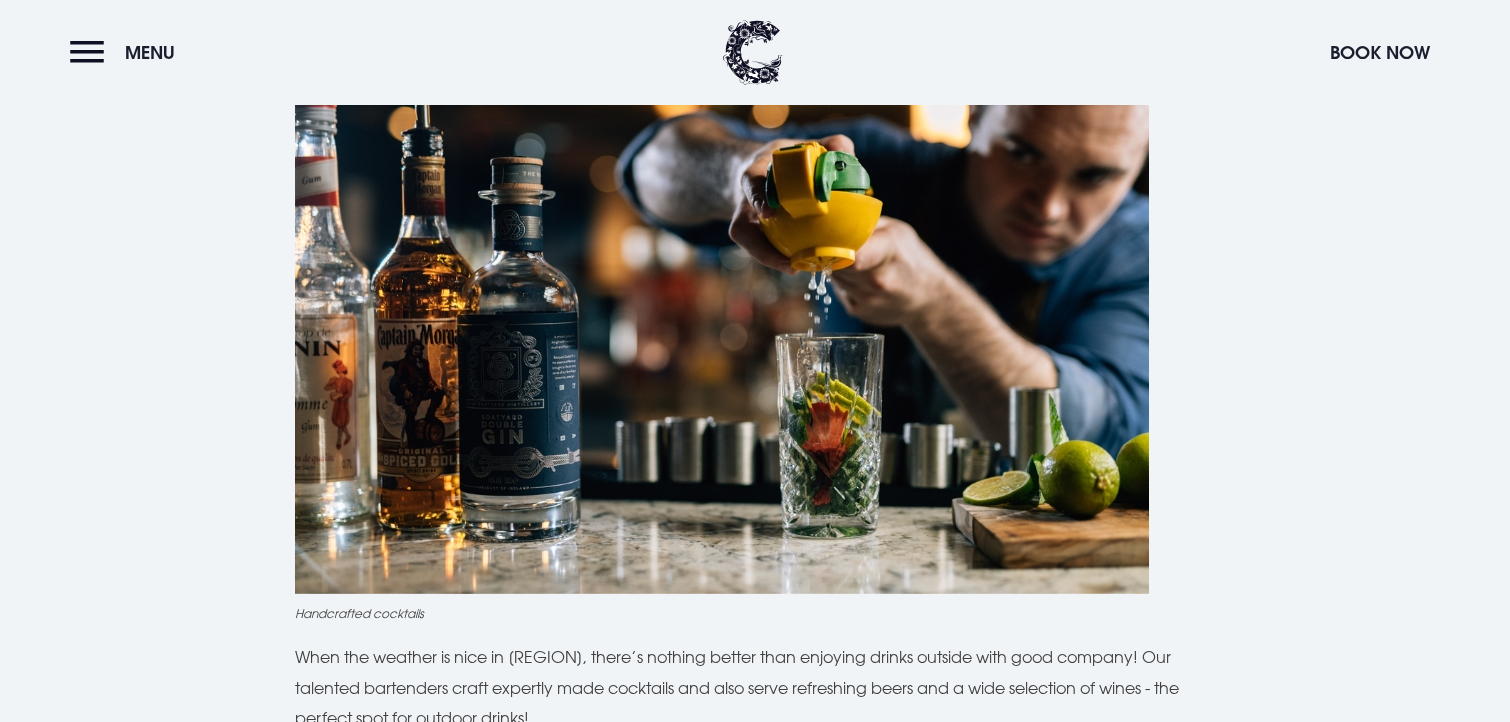 scroll, scrollTop: 4769, scrollLeft: 0, axis: vertical 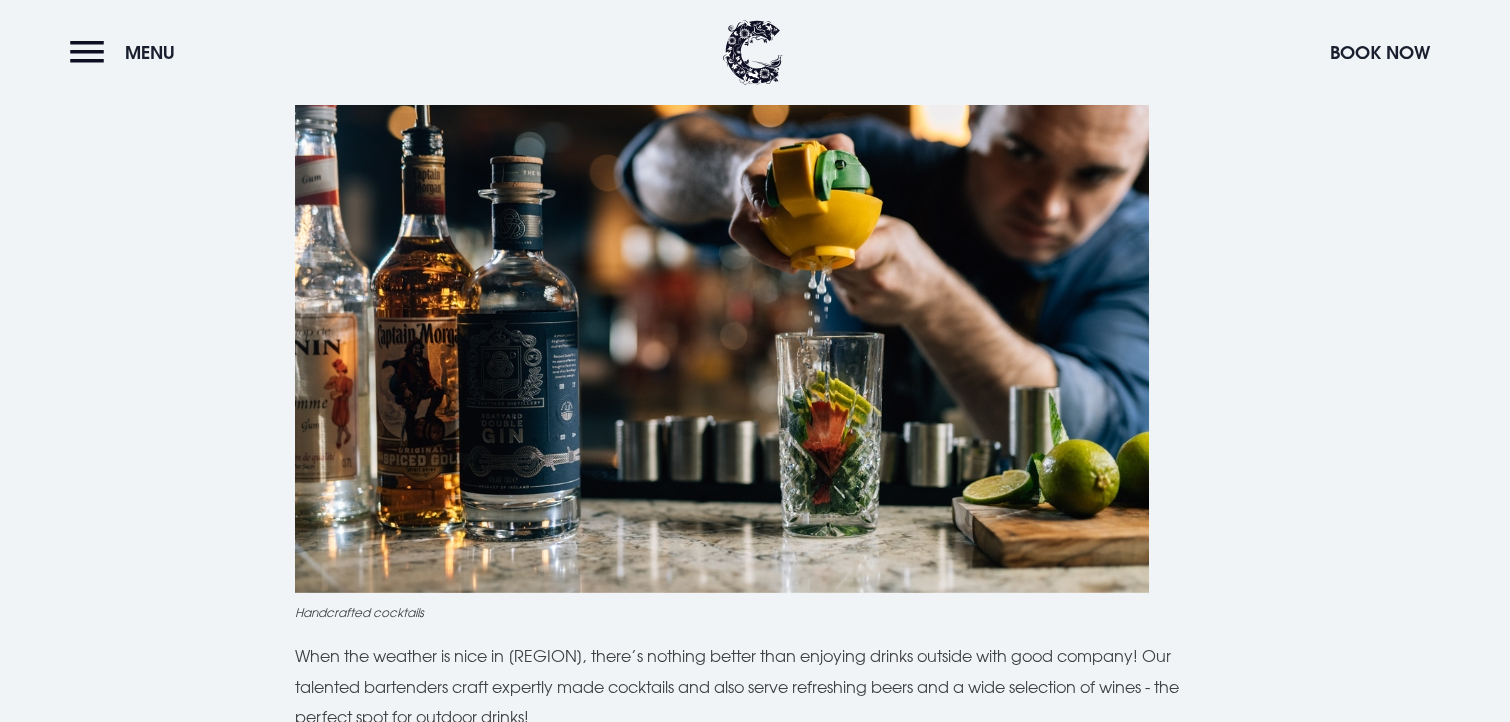 click on "Looking for a unique outdoor dining experience to dine alfresco in Northern Ireland? The Coq & Bull’s outdoor terrace is a hidden gem!   Here are 5 reasons to dine alfresco on Coq & Bull's outdoor terrace:   1. Scenic grounds and garden views   Garden views from the outdoor terrace Our outdoor terrace is surrounded by beautifully landscaped gardens making it a scenic spot to enjoy your meal outdoors. There’s no better way to appreciate nature than by indulging in a delicious meal al-fresco!   2. Outdoor heated terrace   The outdoor terrace at night It's the perfect spot for all seasons. In Summer, enjoy al fresco dining as you take in the beauty of the colourful flowers, vibrant greenery and mature trees that surround you. And when winter comes around, you can still find warmth under the twinkling fairy lights and heaters. Our outdoor terrace area is not only covered but each table has its own heater to provide extra comfort.   3. A relaxing atmosphere   Beautiful landscaped gardens      seasonal       ." at bounding box center [755, -978] 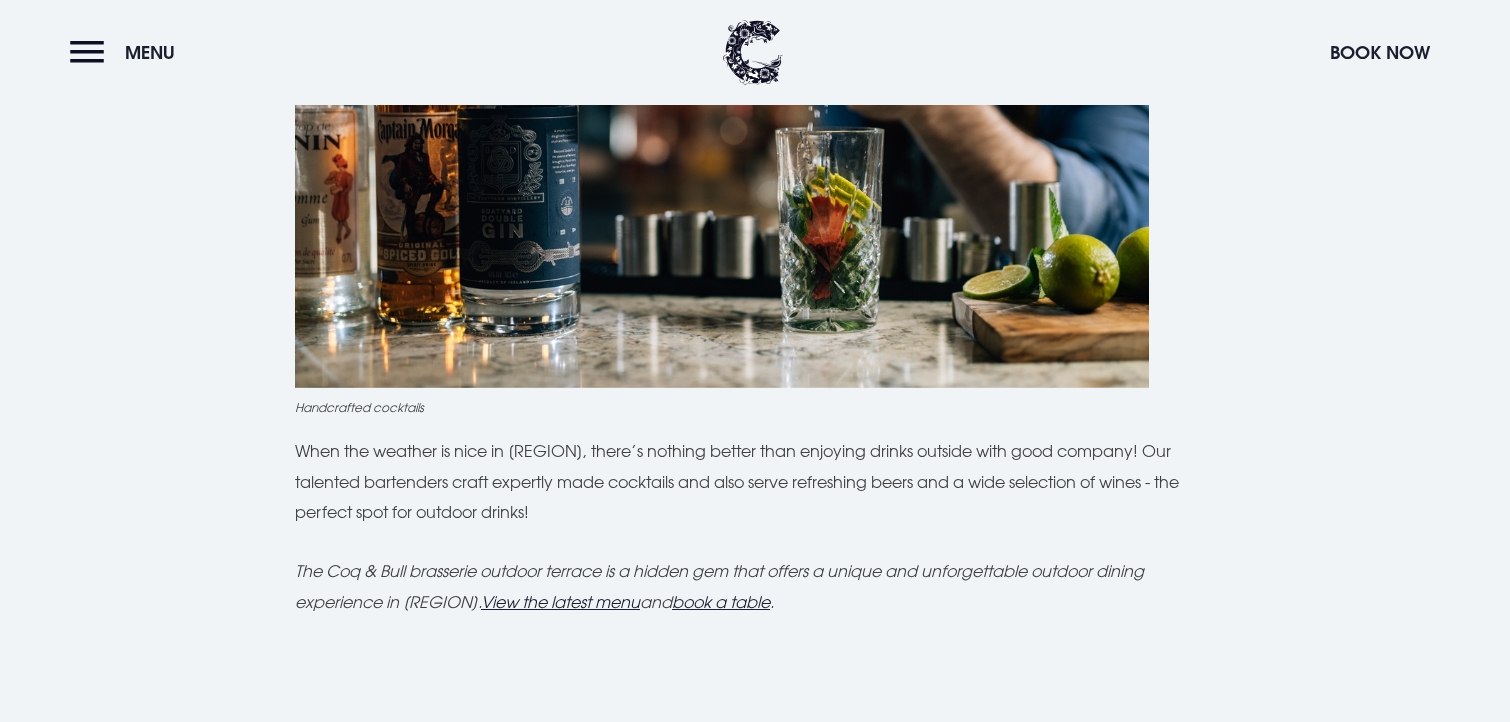 scroll, scrollTop: 5066, scrollLeft: 0, axis: vertical 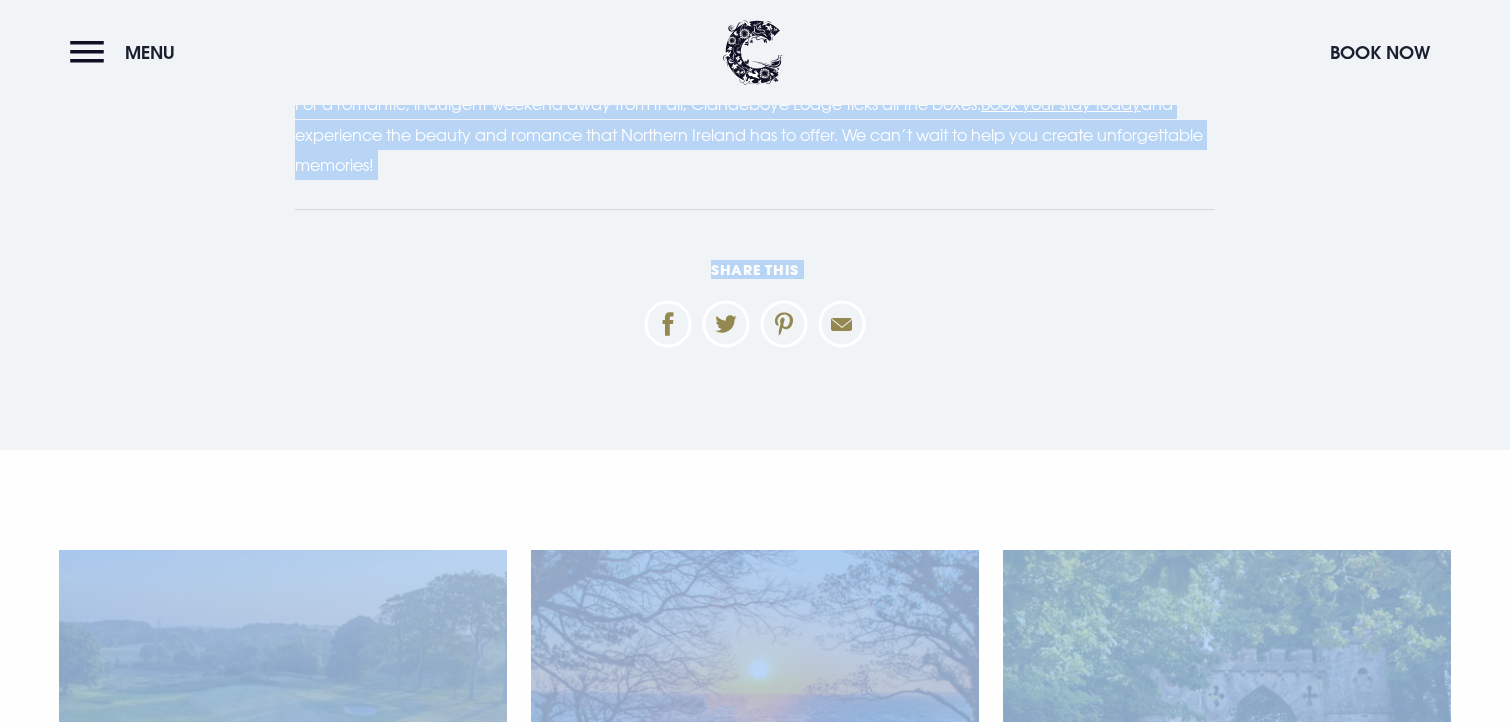drag, startPoint x: 345, startPoint y: 330, endPoint x: 1005, endPoint y: 275, distance: 662.2877 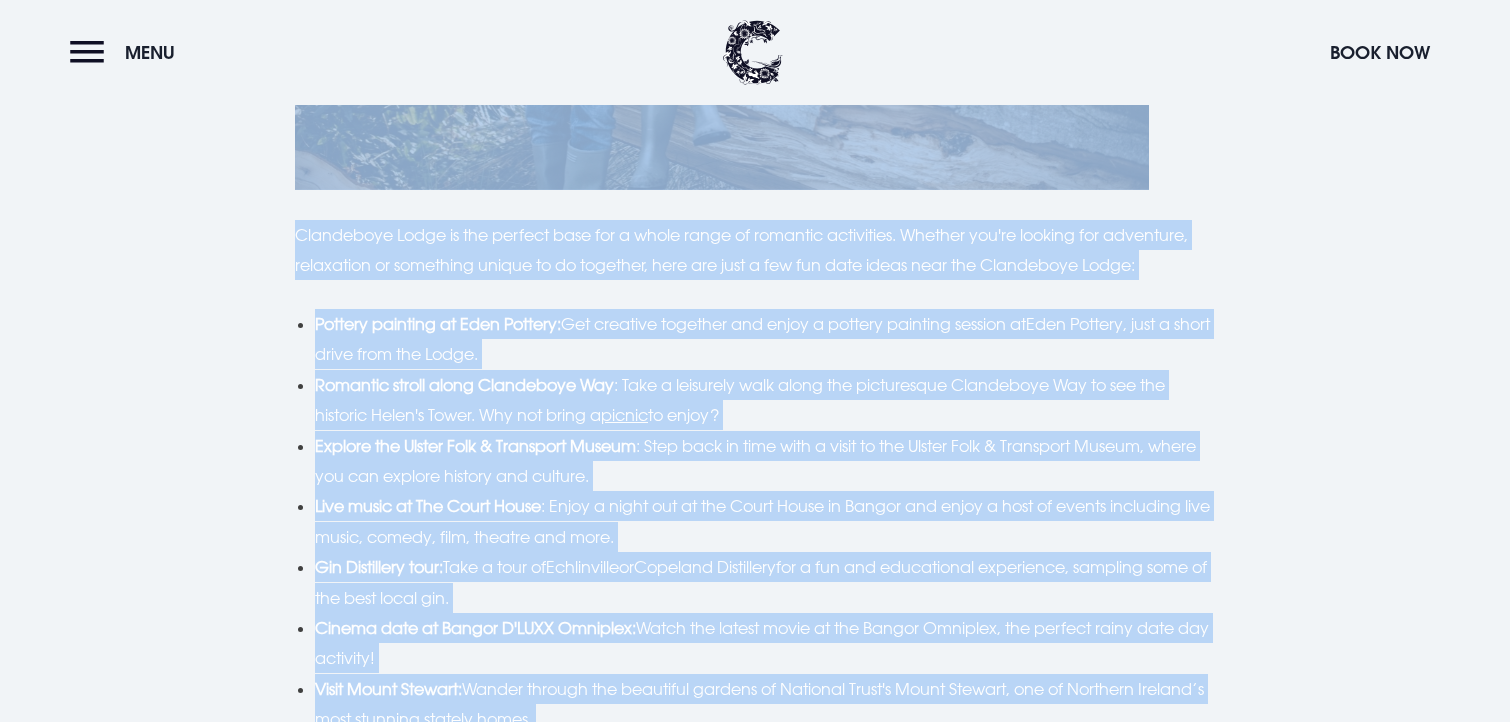 scroll, scrollTop: 6056, scrollLeft: 0, axis: vertical 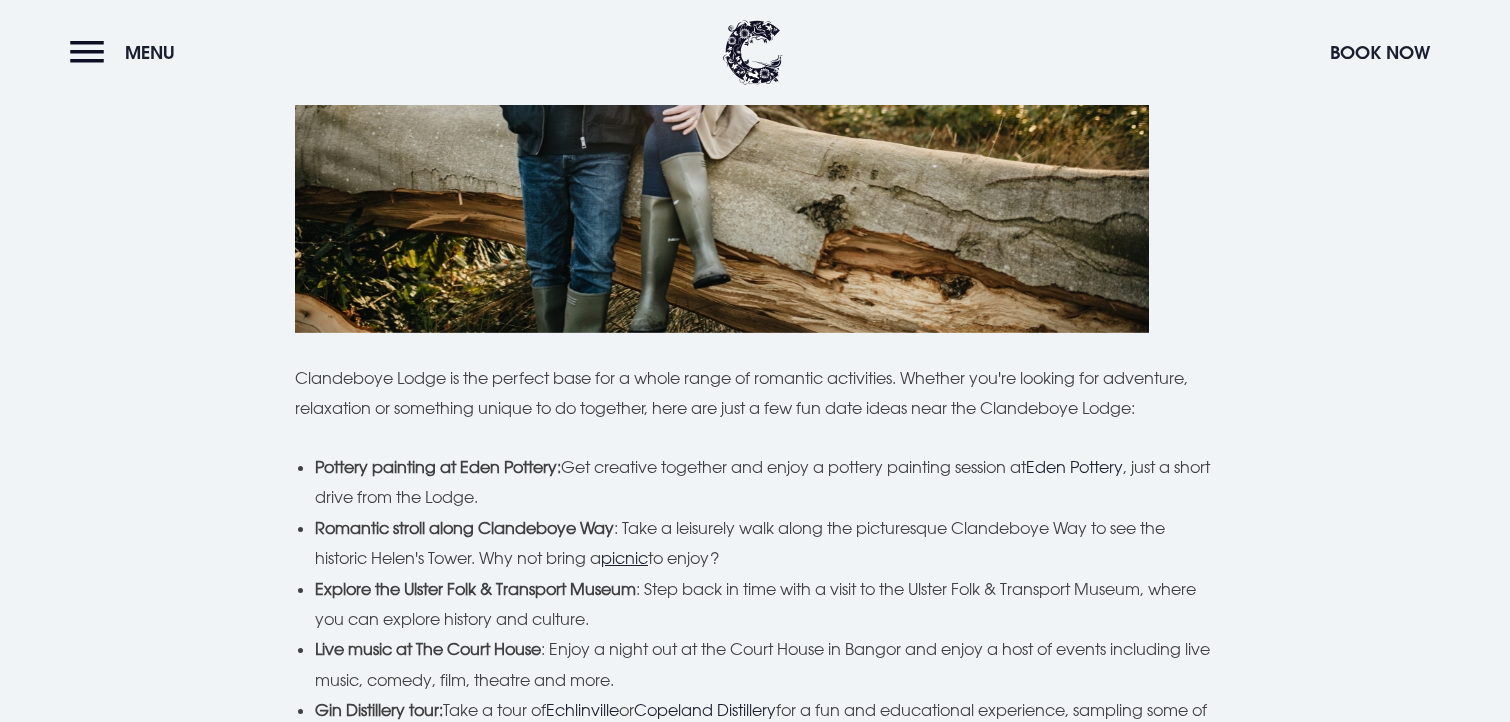 click on "For a romantic, indulgent weekend away from it all, Clandeboye Lodge ticks all the boxes.  Book your stay today  and experience the beauty and romance that Northern Ireland has to offer. We can’t wait to help you create unforgettable memories!" at bounding box center [755, 1015] 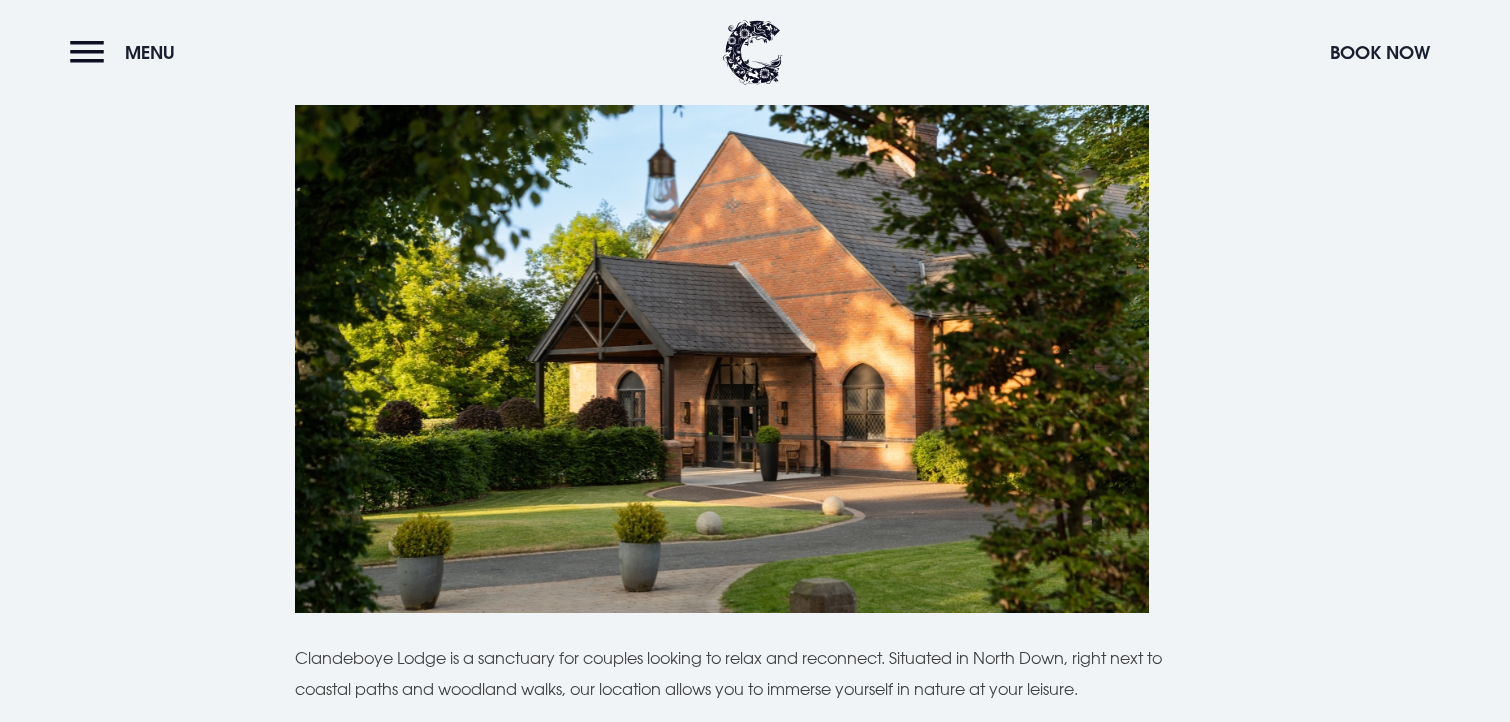 scroll, scrollTop: 0, scrollLeft: 0, axis: both 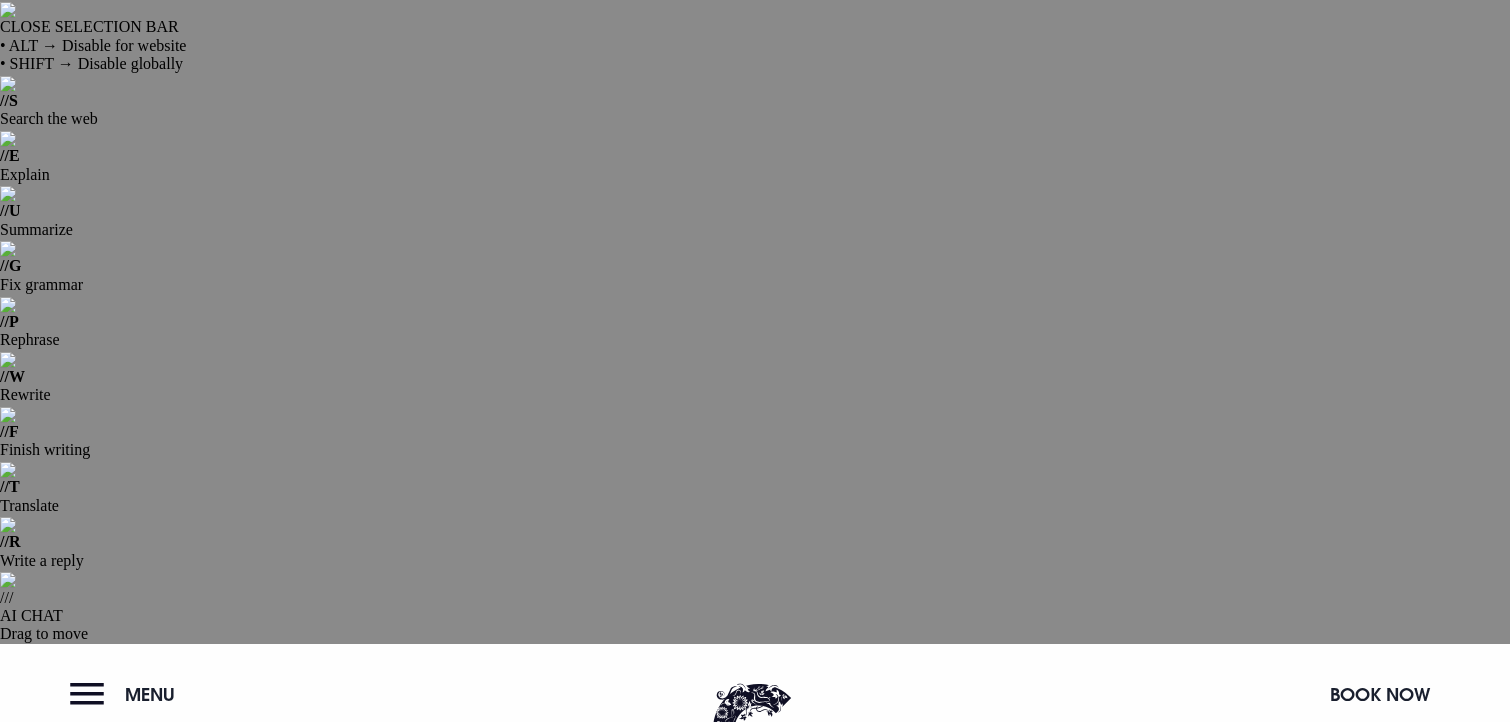 drag, startPoint x: 522, startPoint y: 411, endPoint x: 321, endPoint y: 336, distance: 214.53671 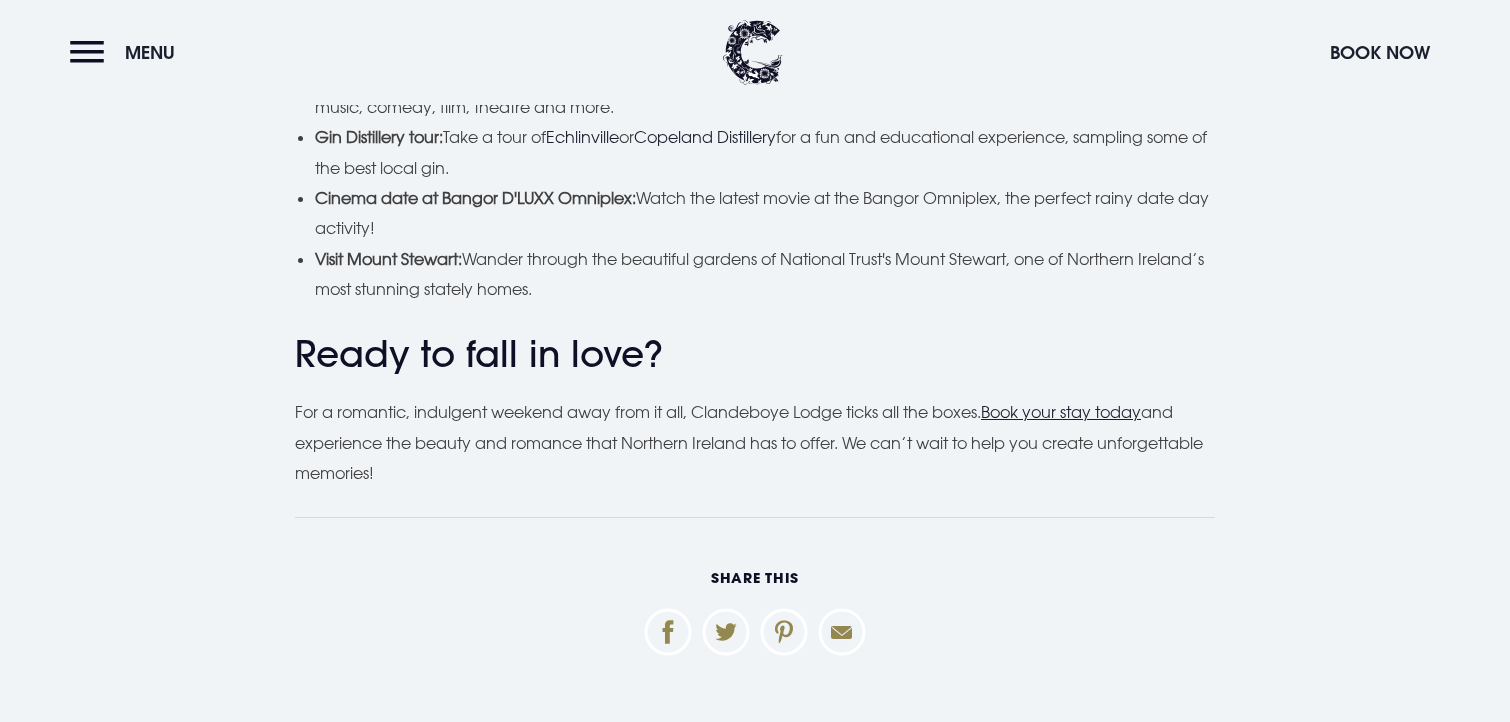 scroll, scrollTop: 6631, scrollLeft: 0, axis: vertical 